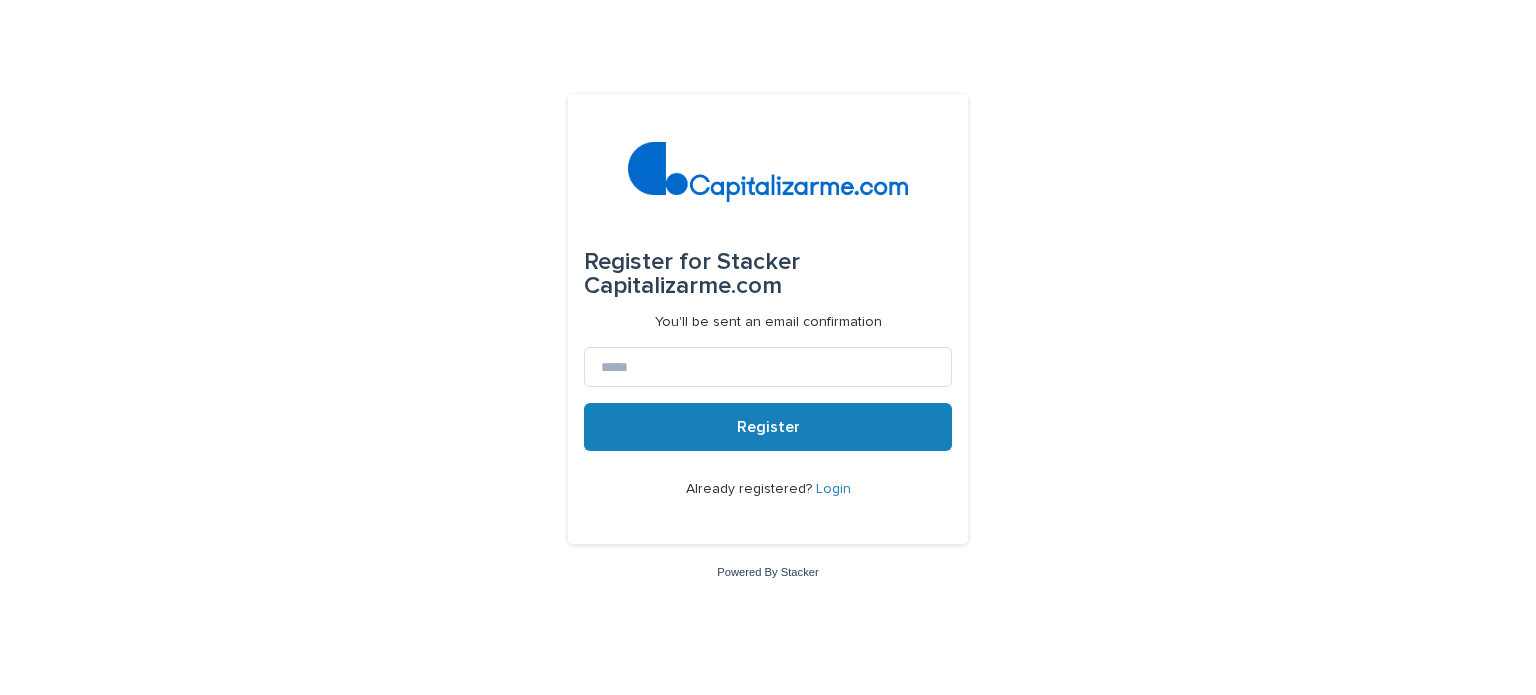 scroll, scrollTop: 0, scrollLeft: 0, axis: both 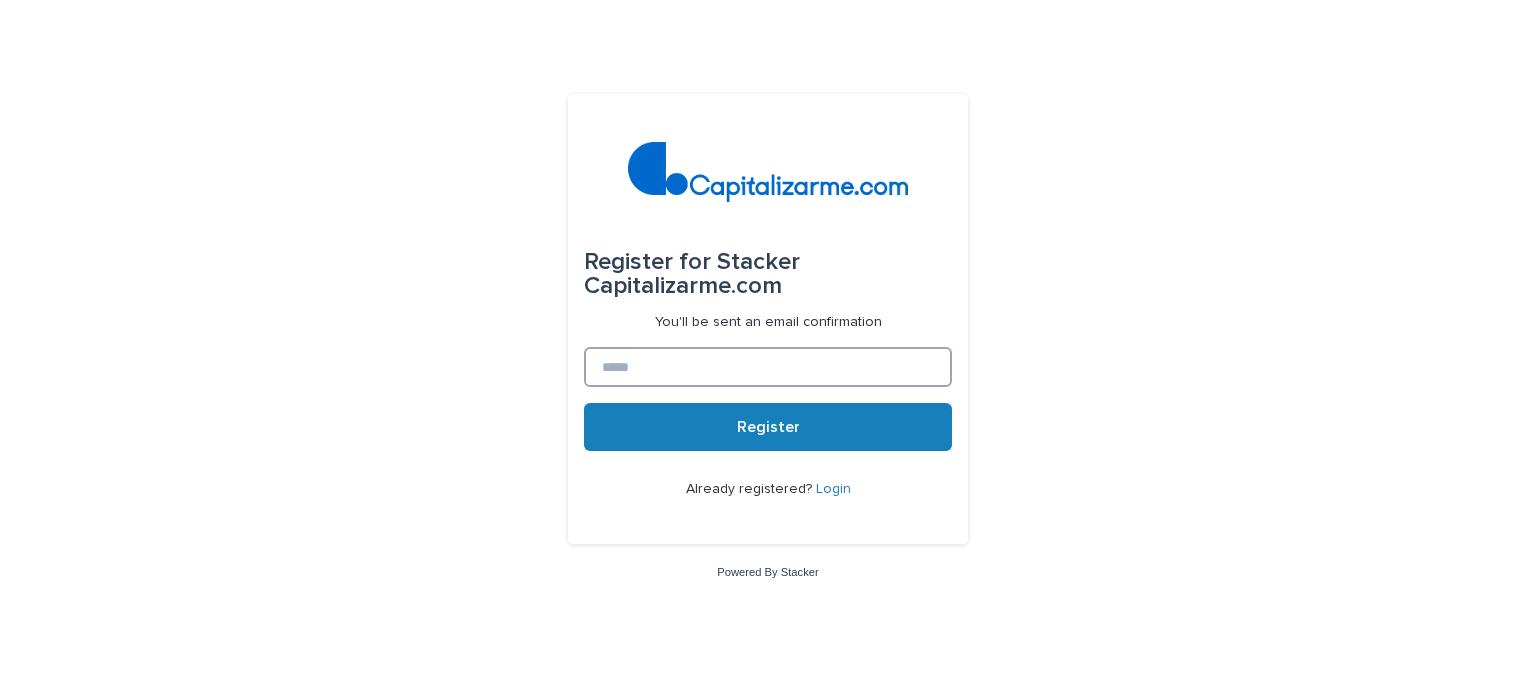 click at bounding box center (768, 367) 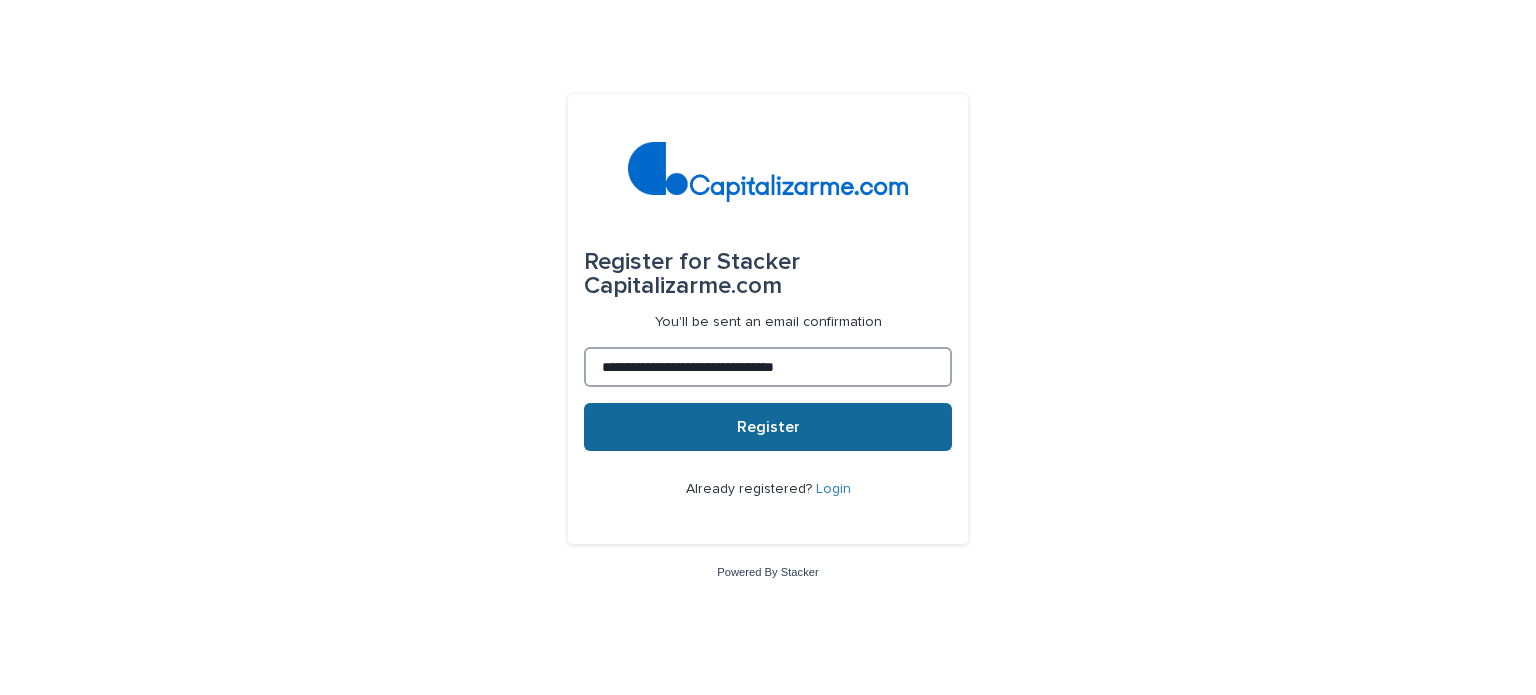 type on "**********" 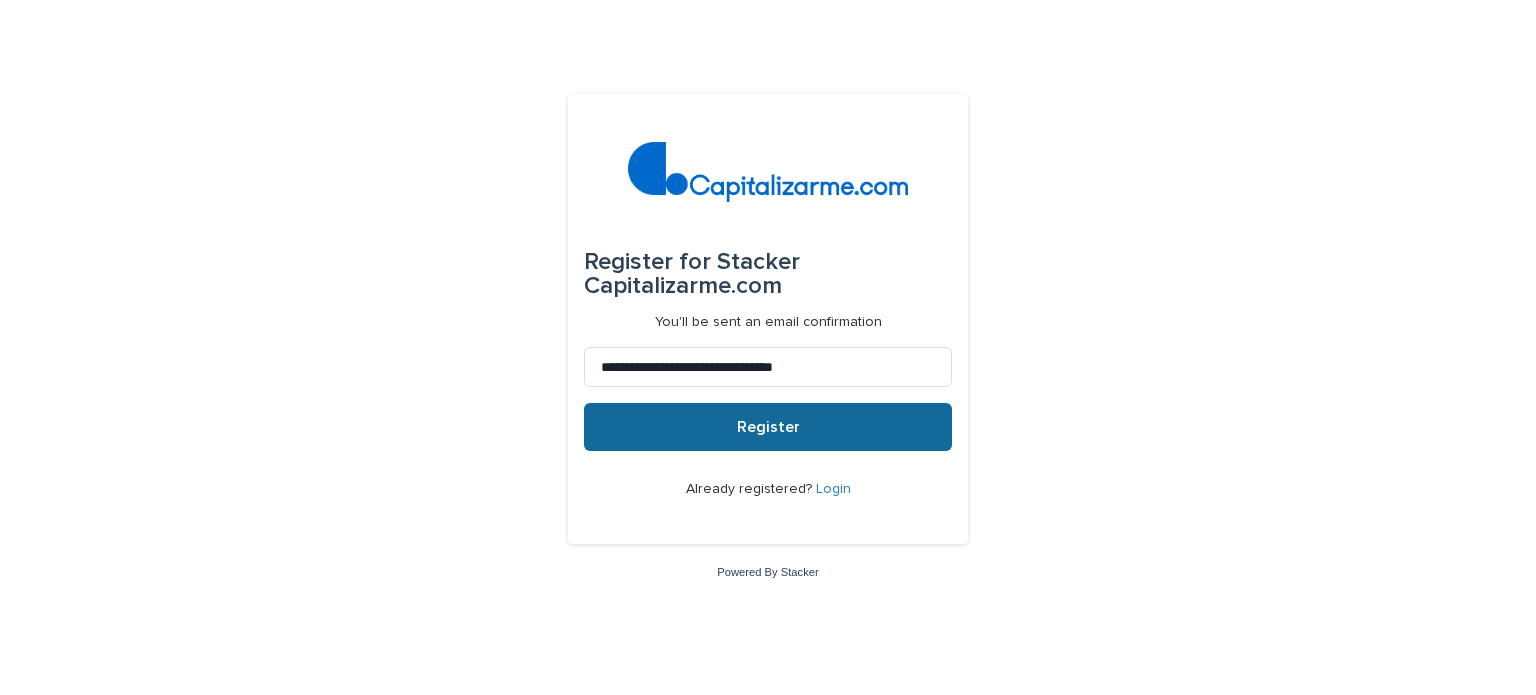 click on "Register" at bounding box center (768, 427) 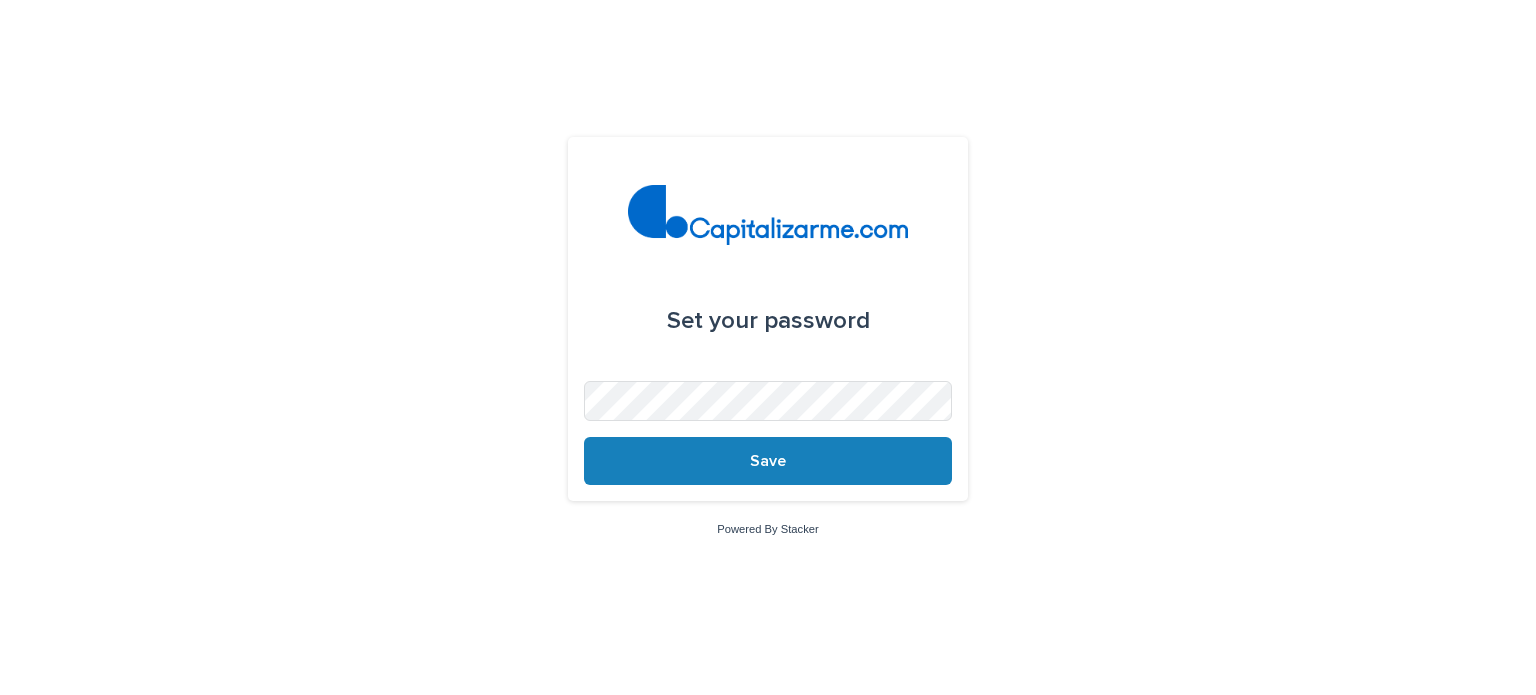 scroll, scrollTop: 0, scrollLeft: 0, axis: both 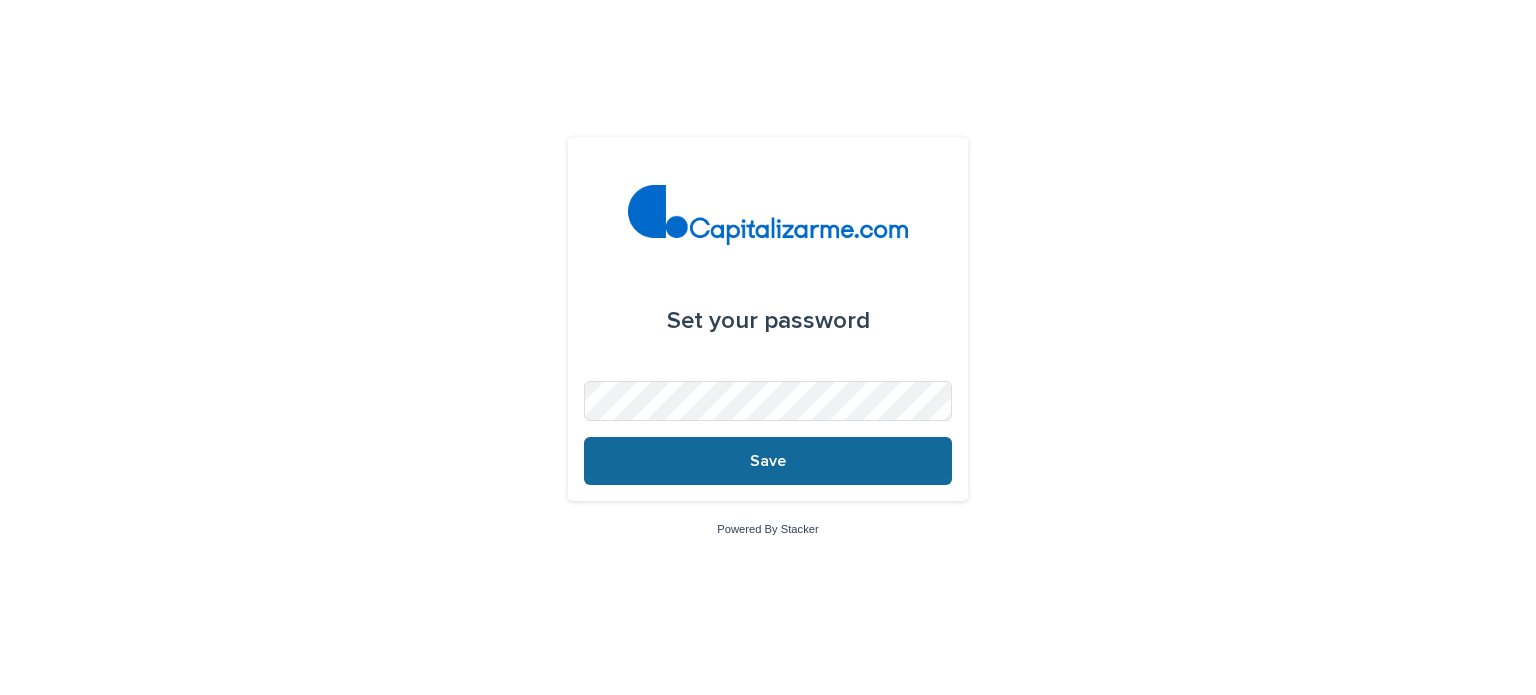 click on "Save" at bounding box center [768, 461] 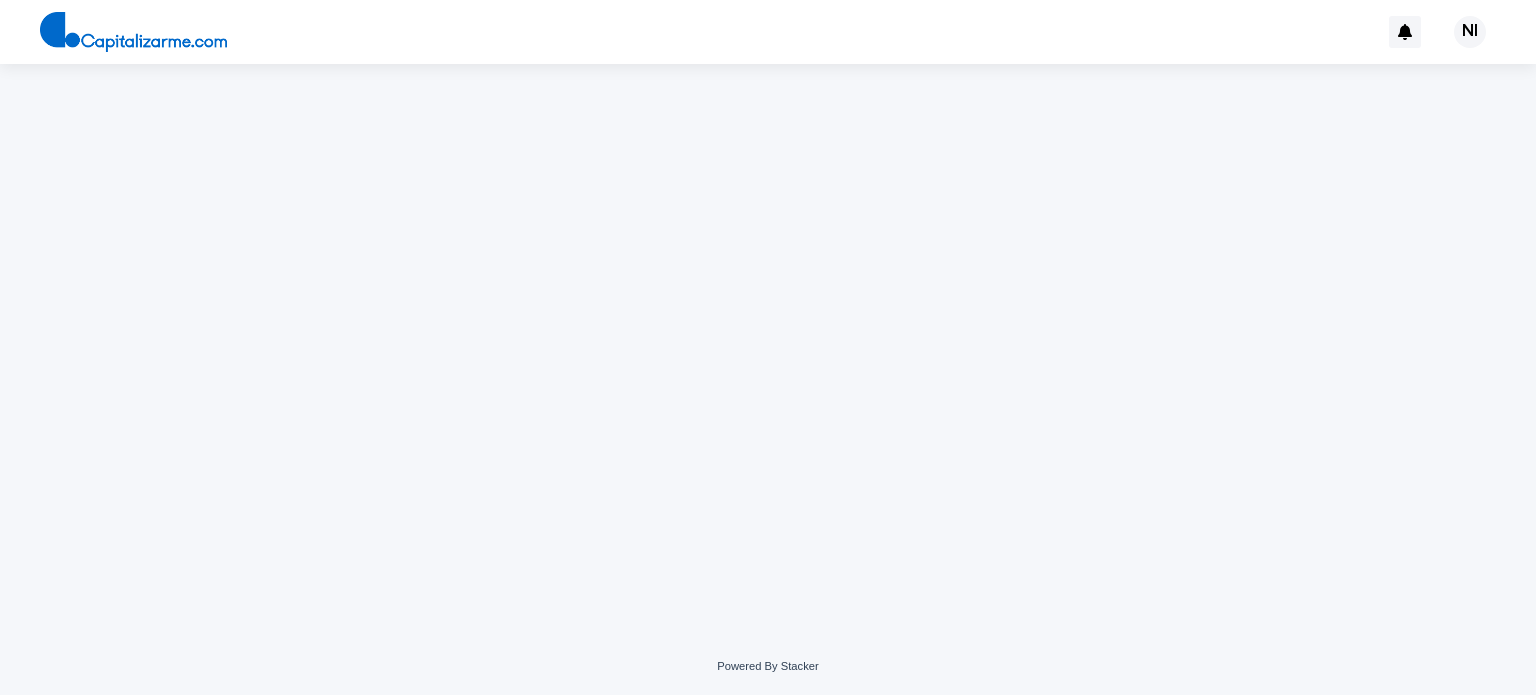 scroll, scrollTop: 0, scrollLeft: 0, axis: both 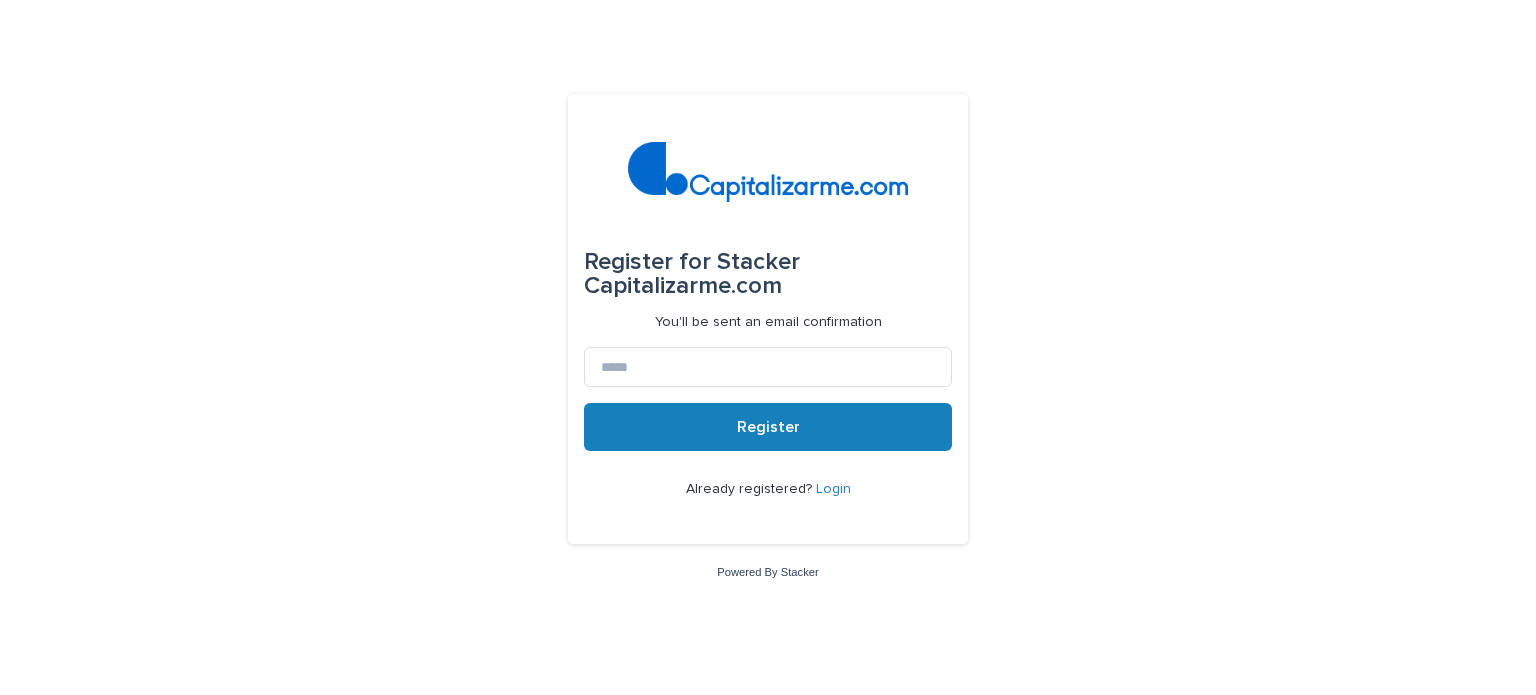 click on "Login" at bounding box center [833, 489] 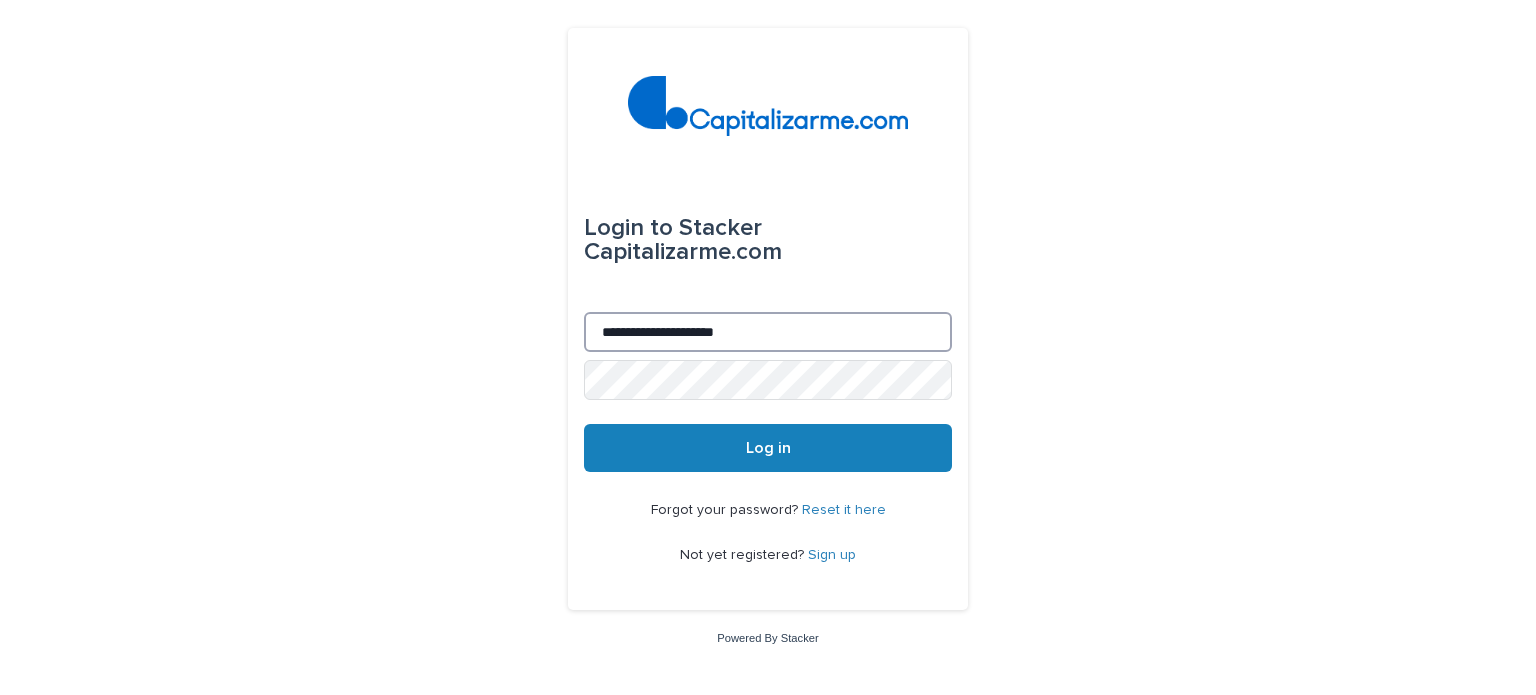drag, startPoint x: 781, startPoint y: 333, endPoint x: 230, endPoint y: 282, distance: 553.3552 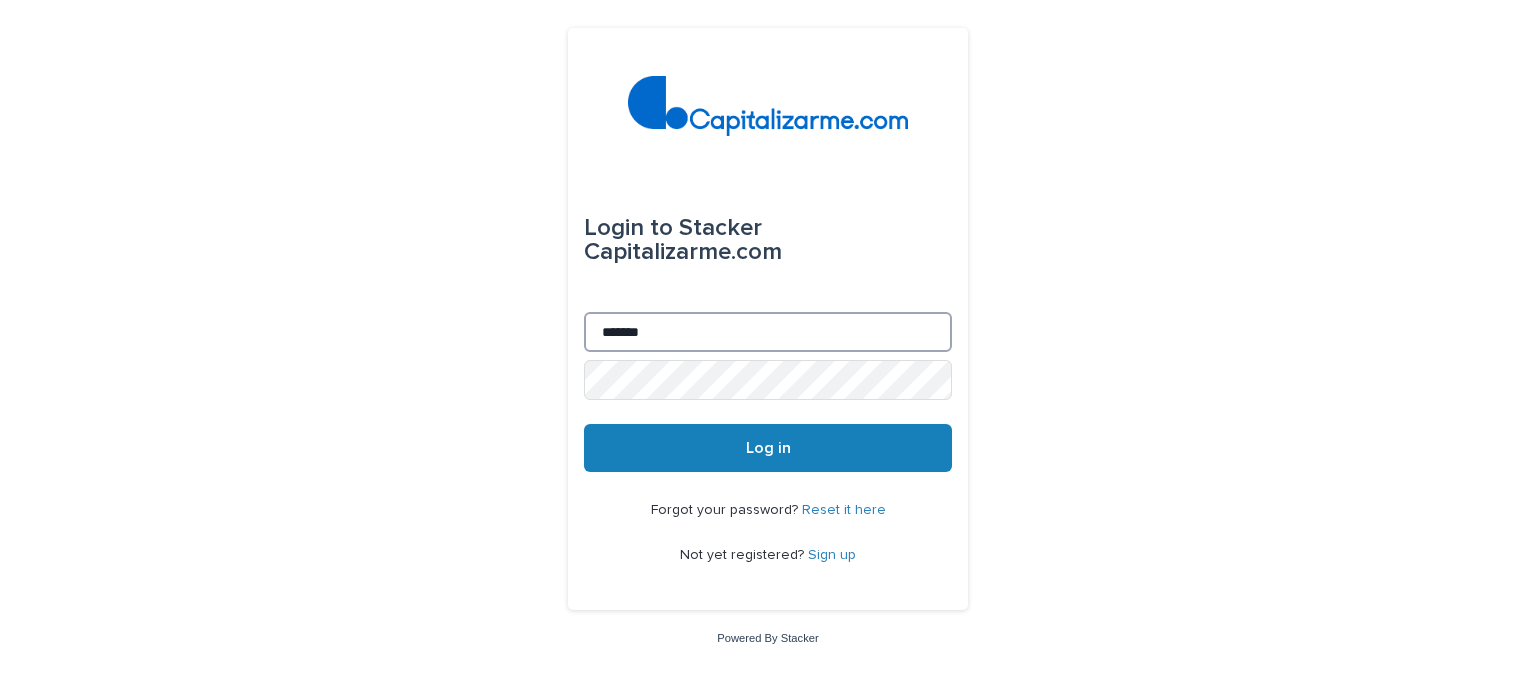 type on "**********" 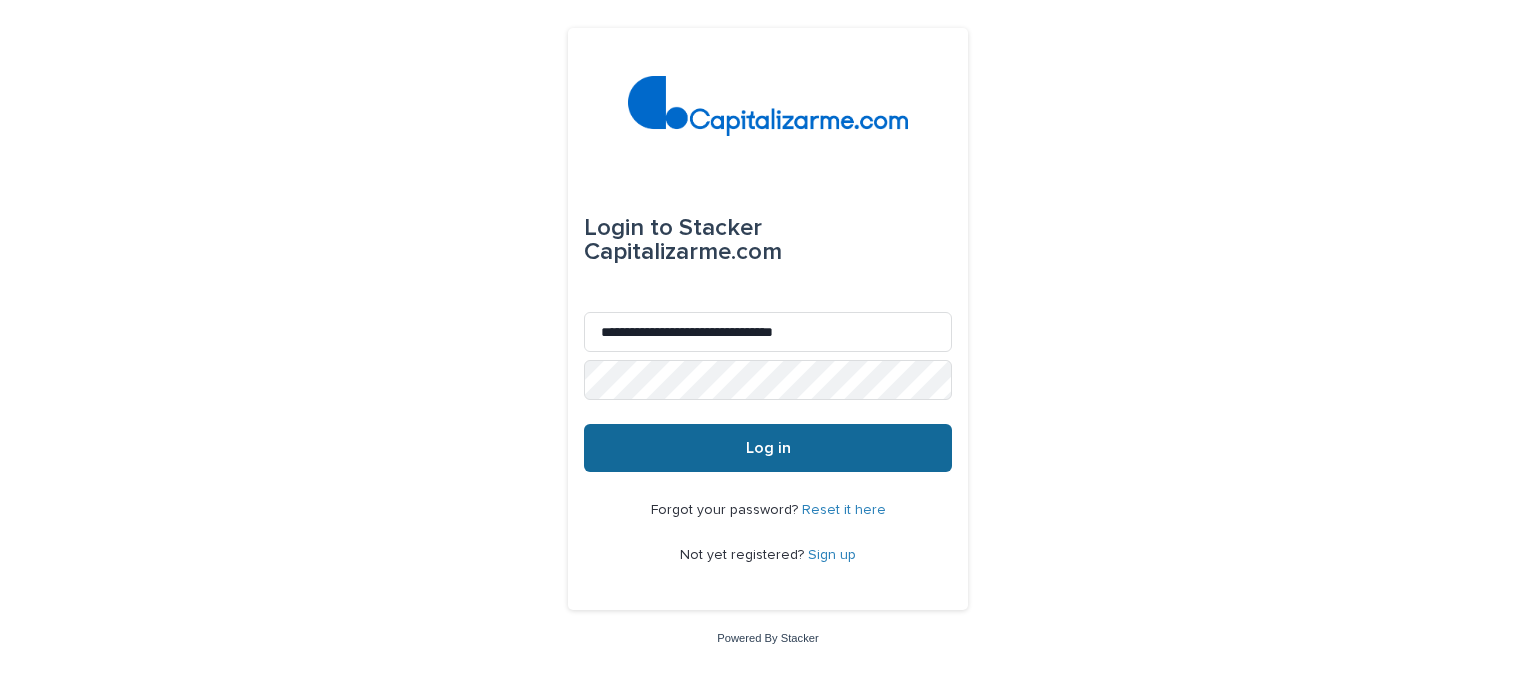 click on "Log in" at bounding box center [768, 448] 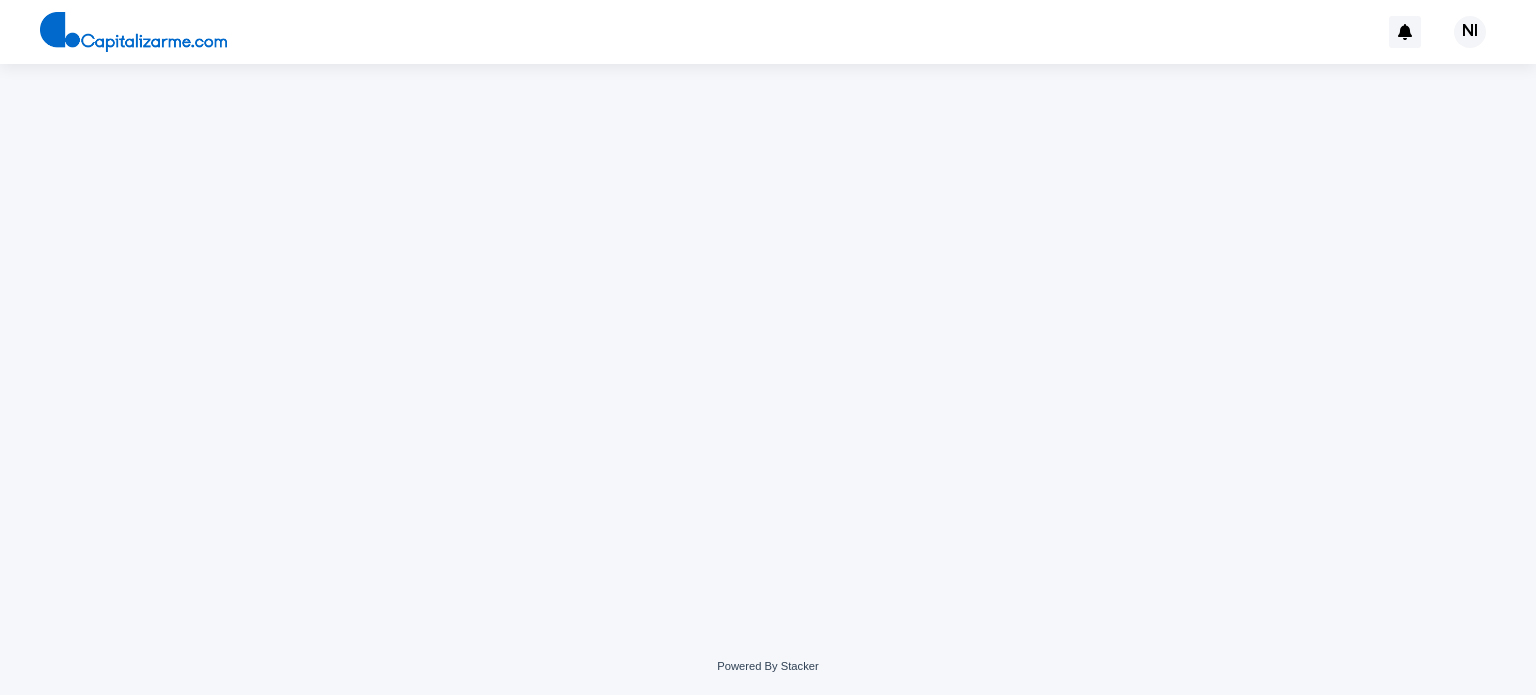 scroll, scrollTop: 0, scrollLeft: 0, axis: both 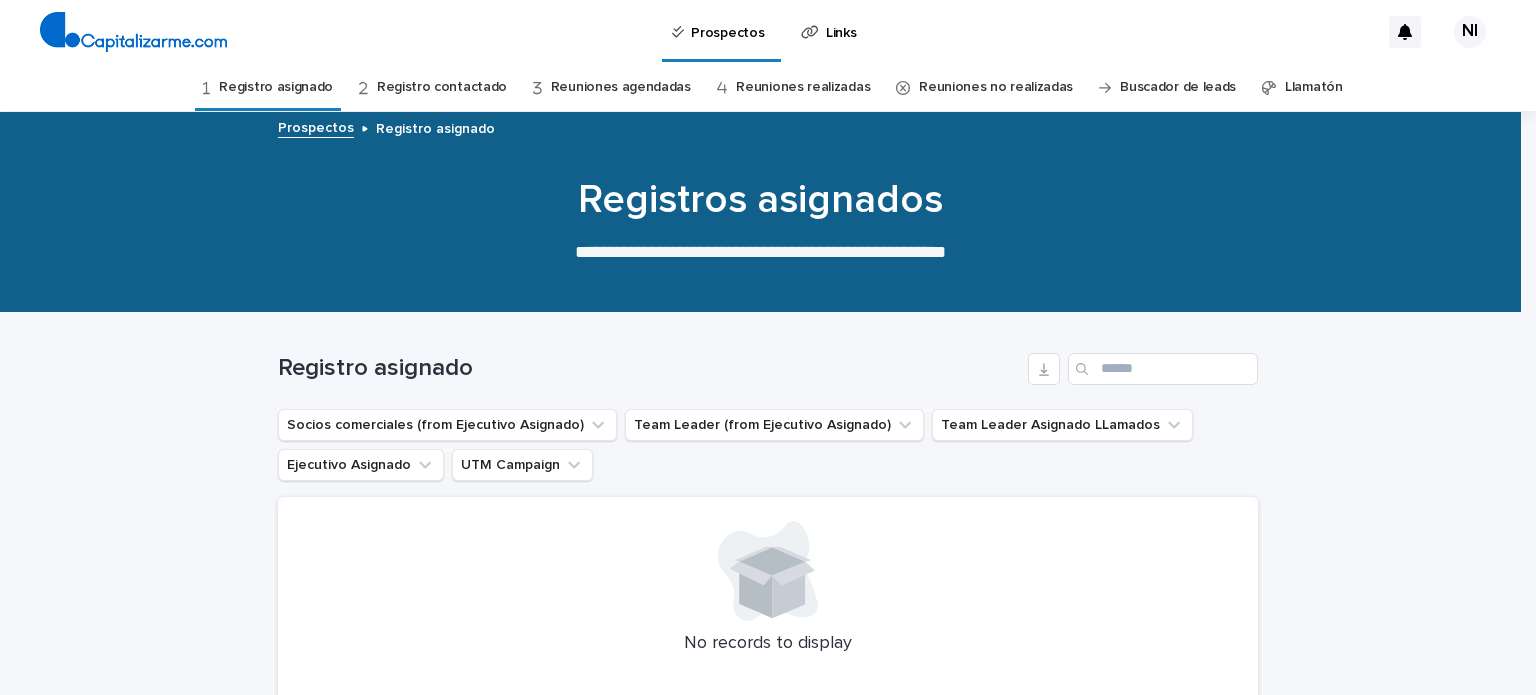 drag, startPoint x: 416, startPoint y: 0, endPoint x: 91, endPoint y: 482, distance: 581.3338 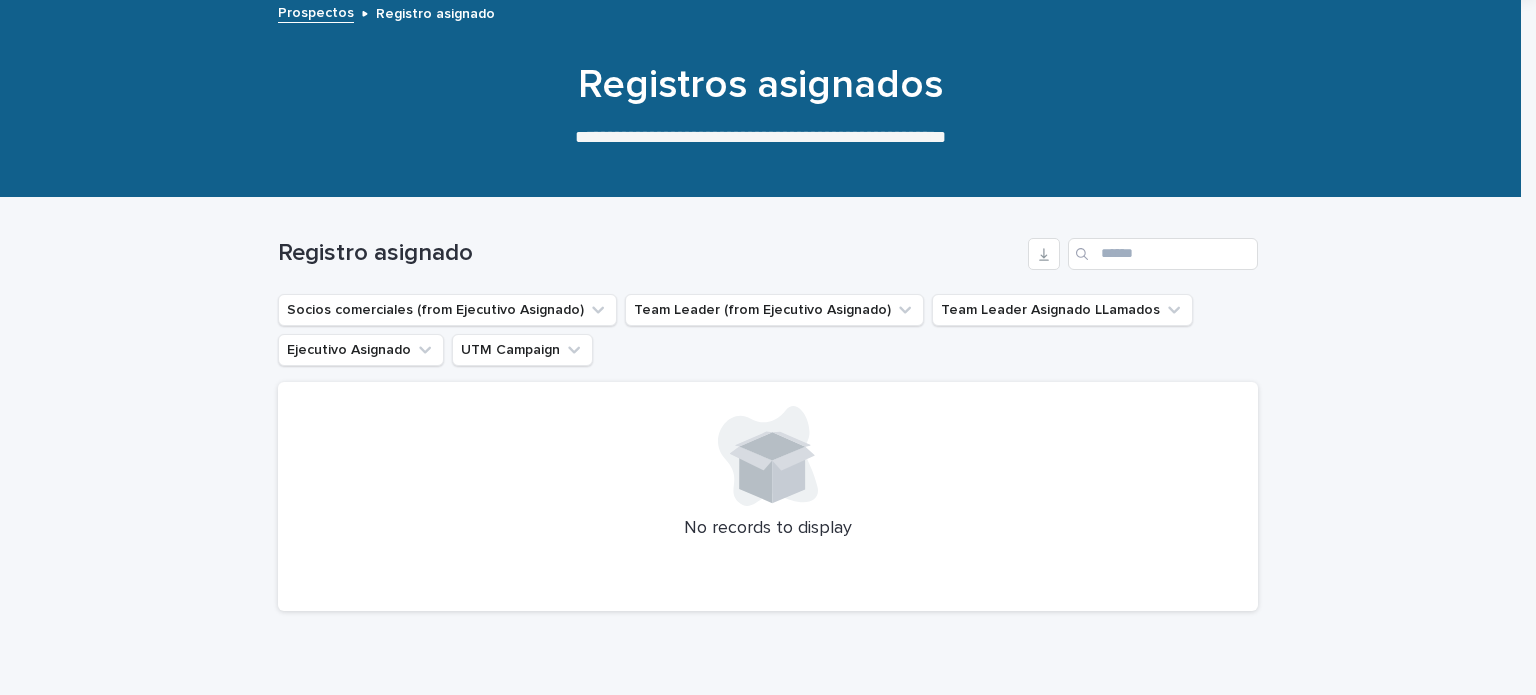 scroll, scrollTop: 0, scrollLeft: 0, axis: both 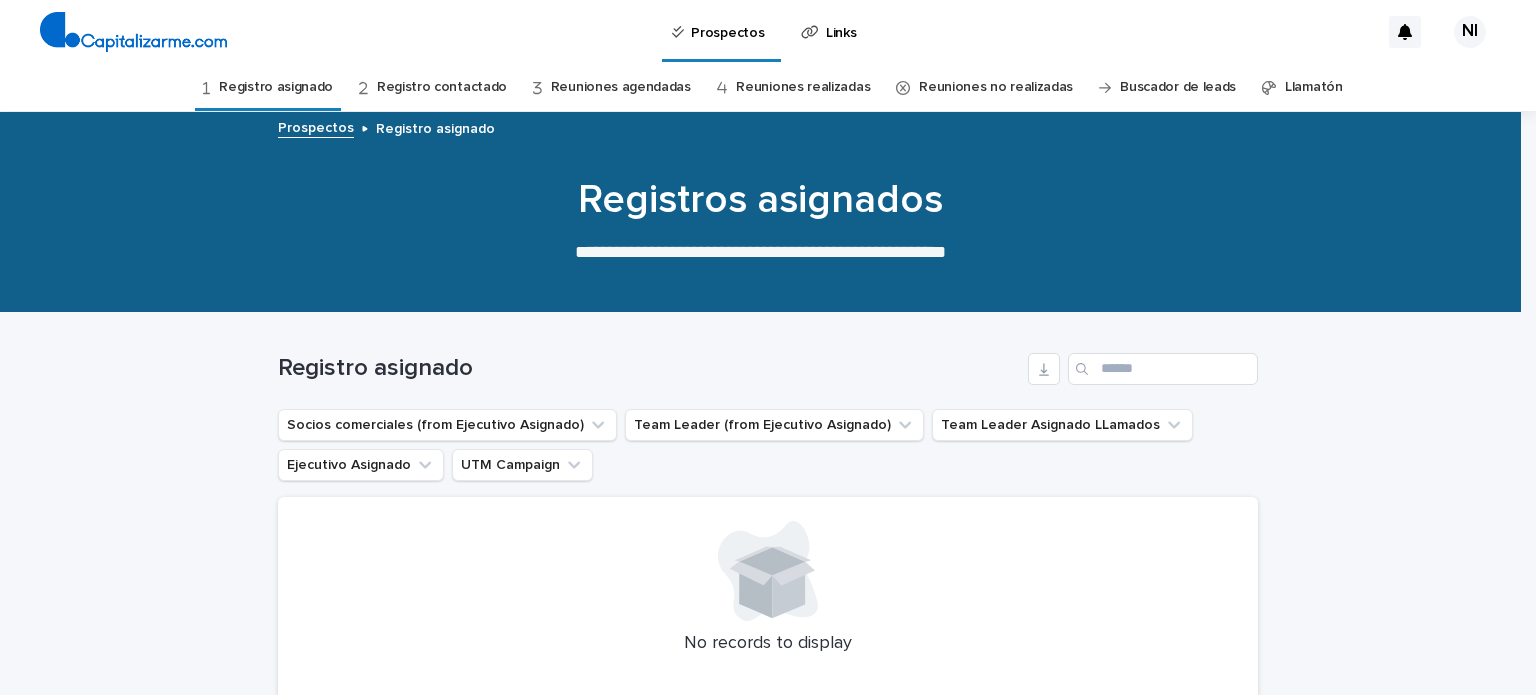 click on "Registro contactado" at bounding box center (442, 87) 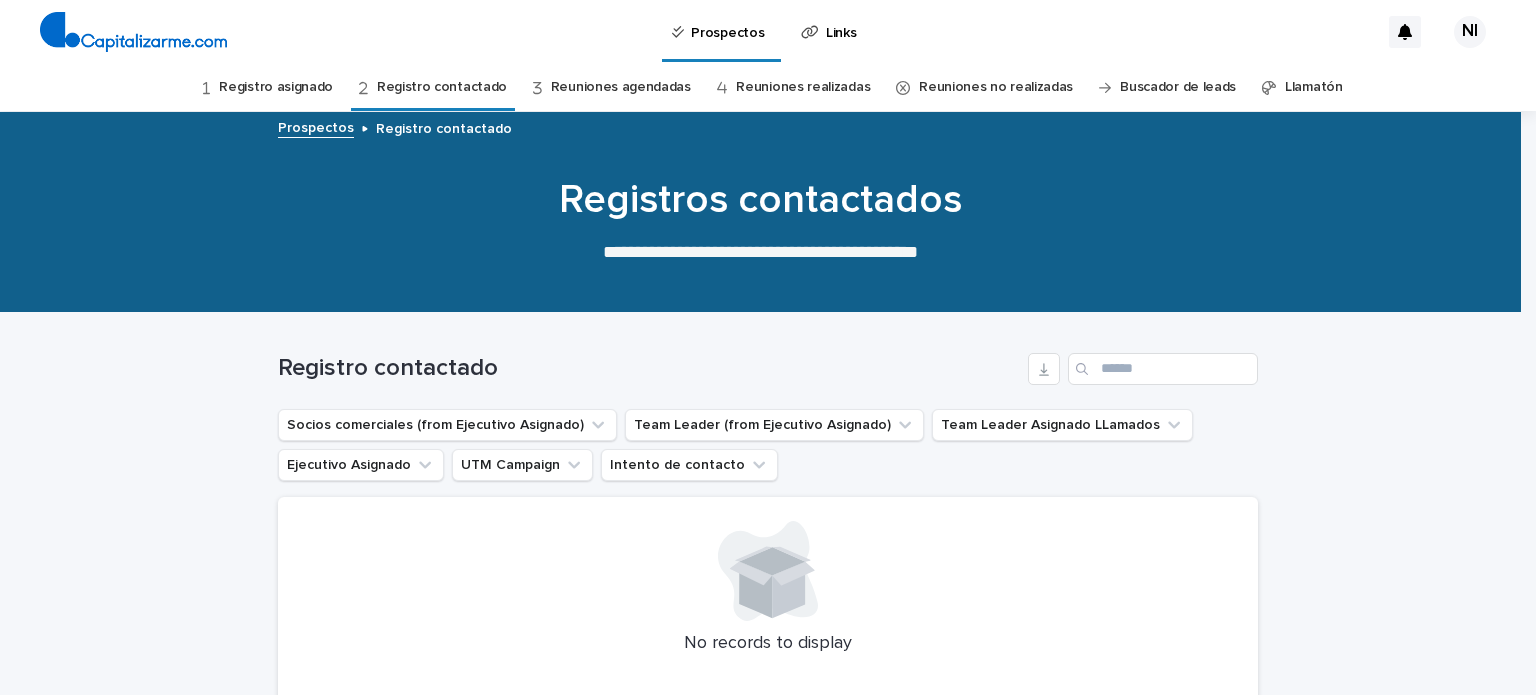 click on "Reuniones agendadas" at bounding box center [621, 87] 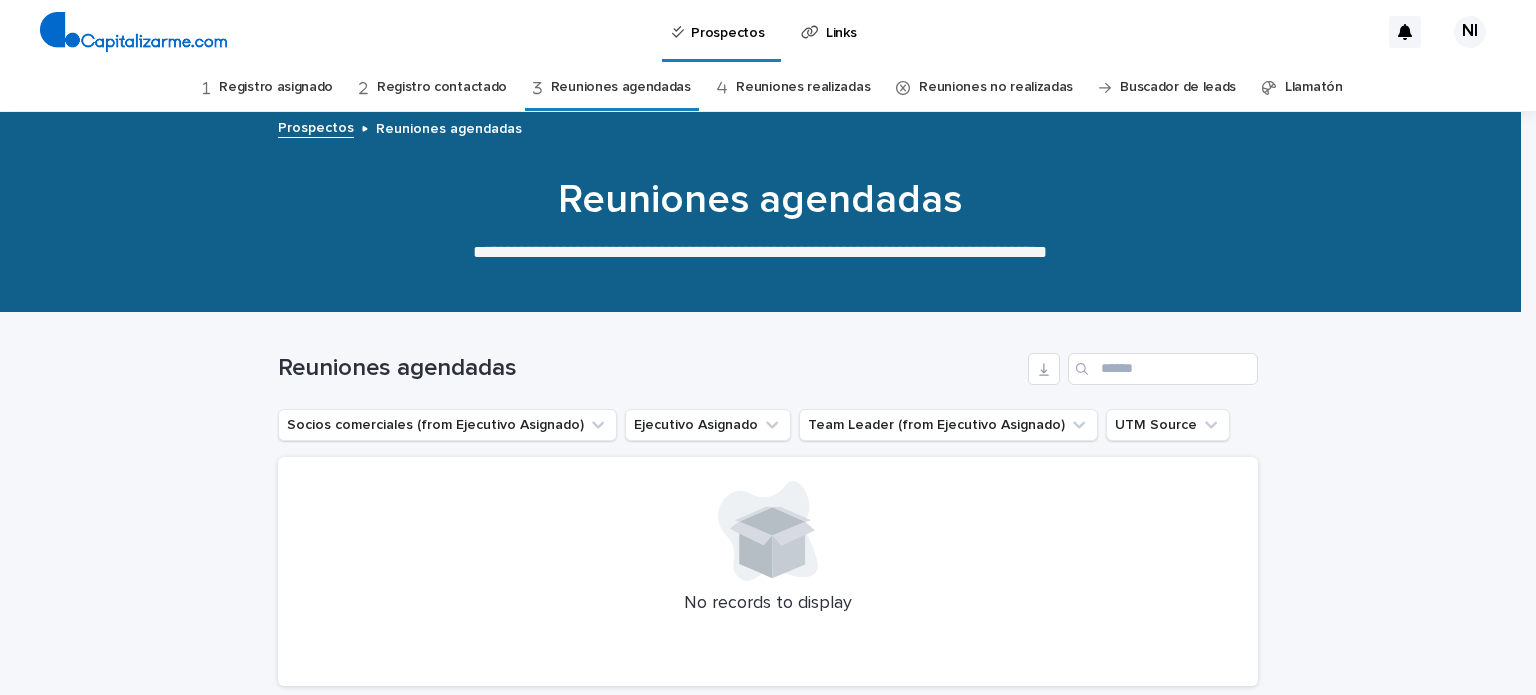 click on "Registro asignado" at bounding box center (276, 87) 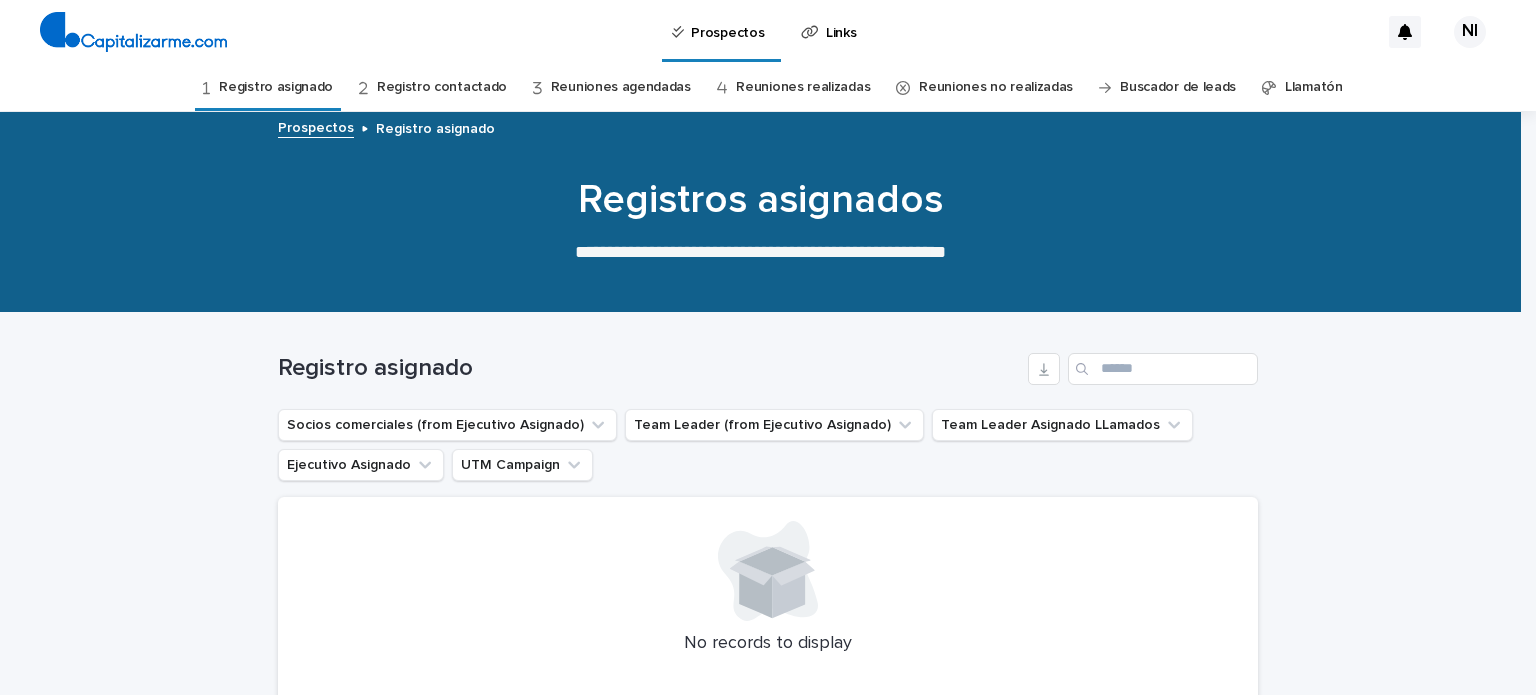 drag, startPoint x: 419, startPoint y: 2, endPoint x: 133, endPoint y: 435, distance: 518.92676 